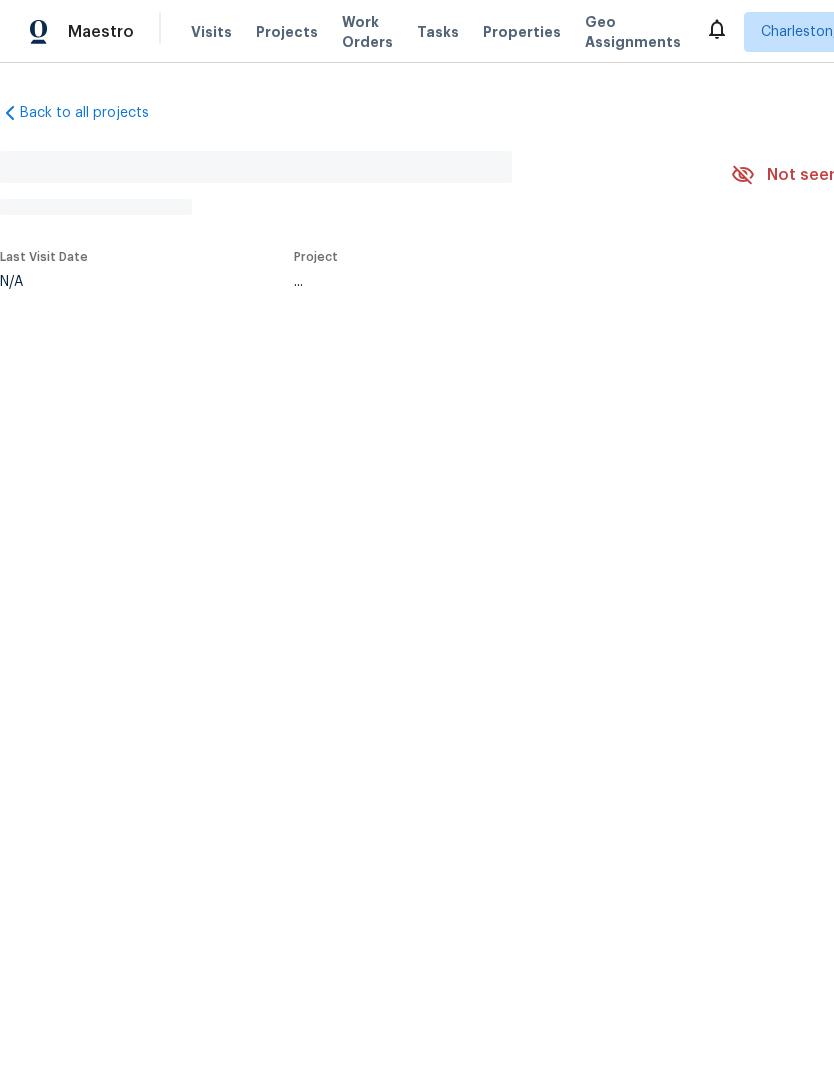 scroll, scrollTop: 0, scrollLeft: 0, axis: both 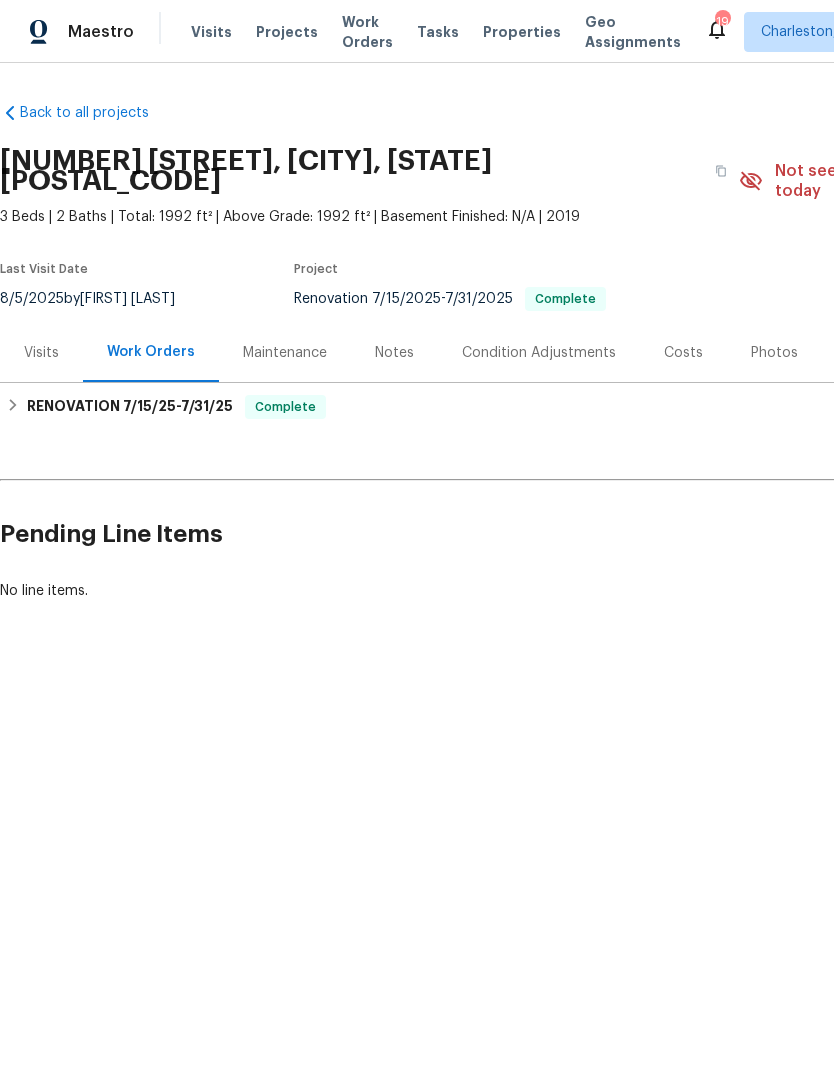 click on "Properties" at bounding box center (522, 32) 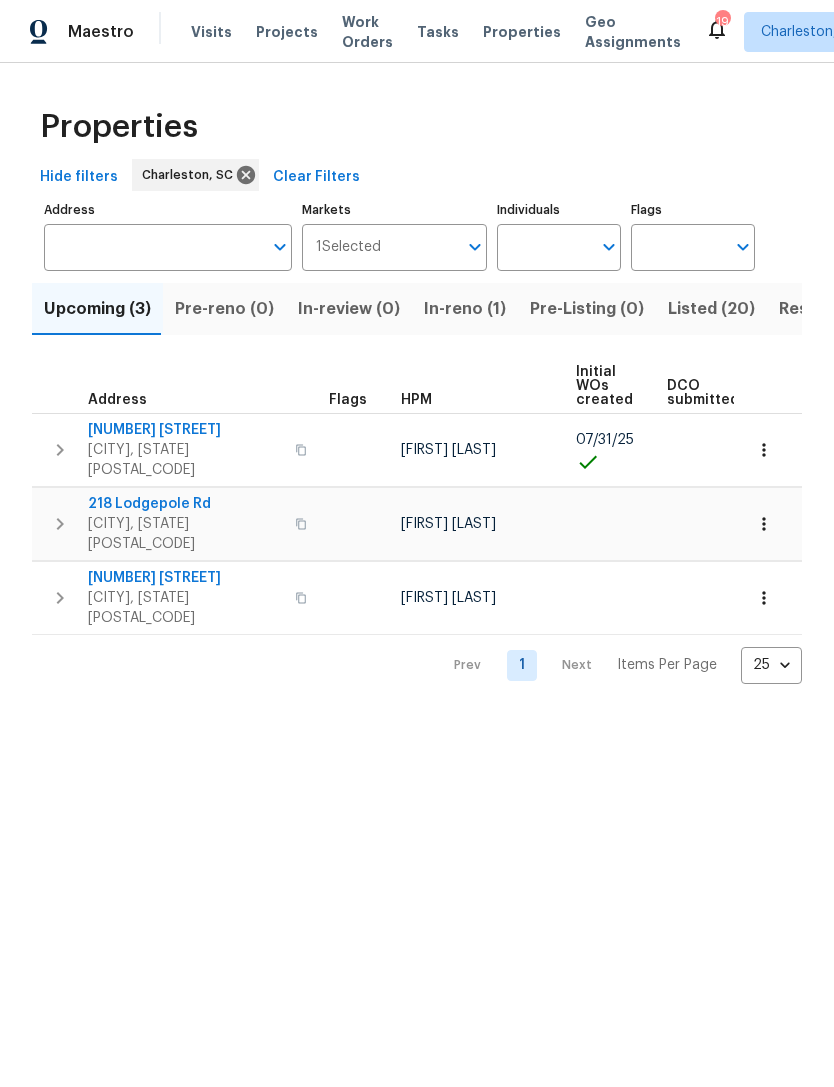 click on "Visits" at bounding box center (211, 32) 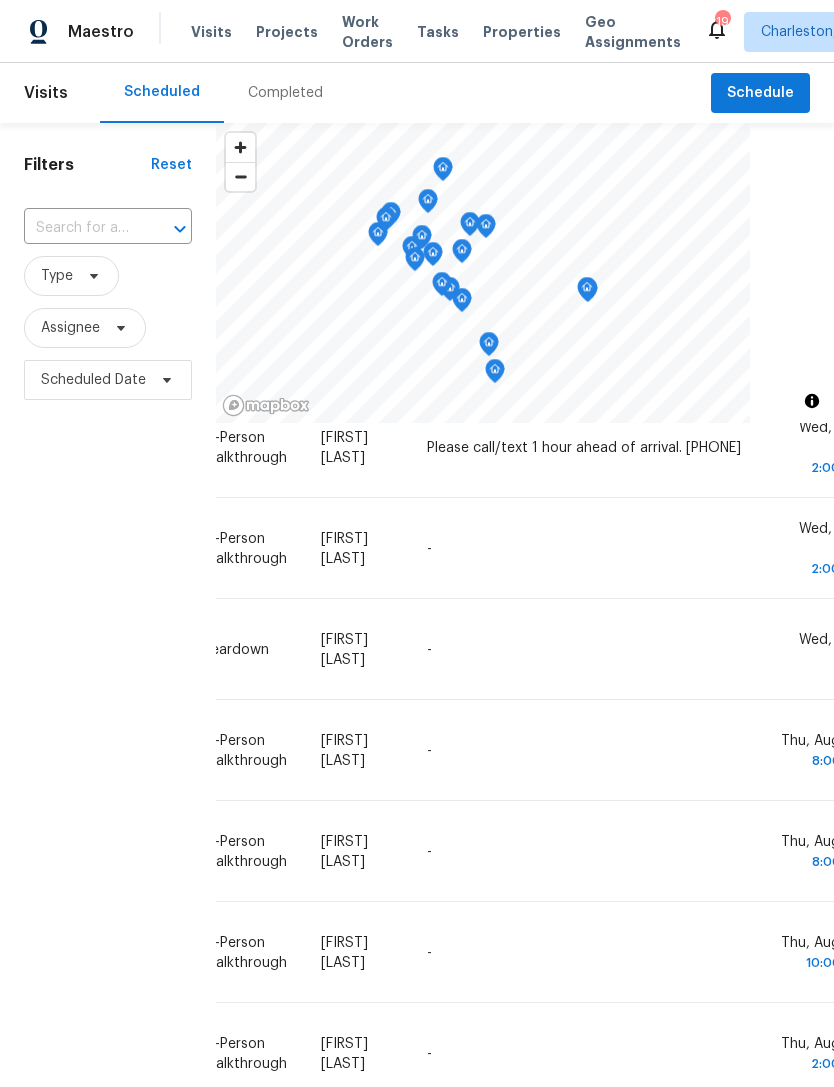 scroll, scrollTop: 705, scrollLeft: 176, axis: both 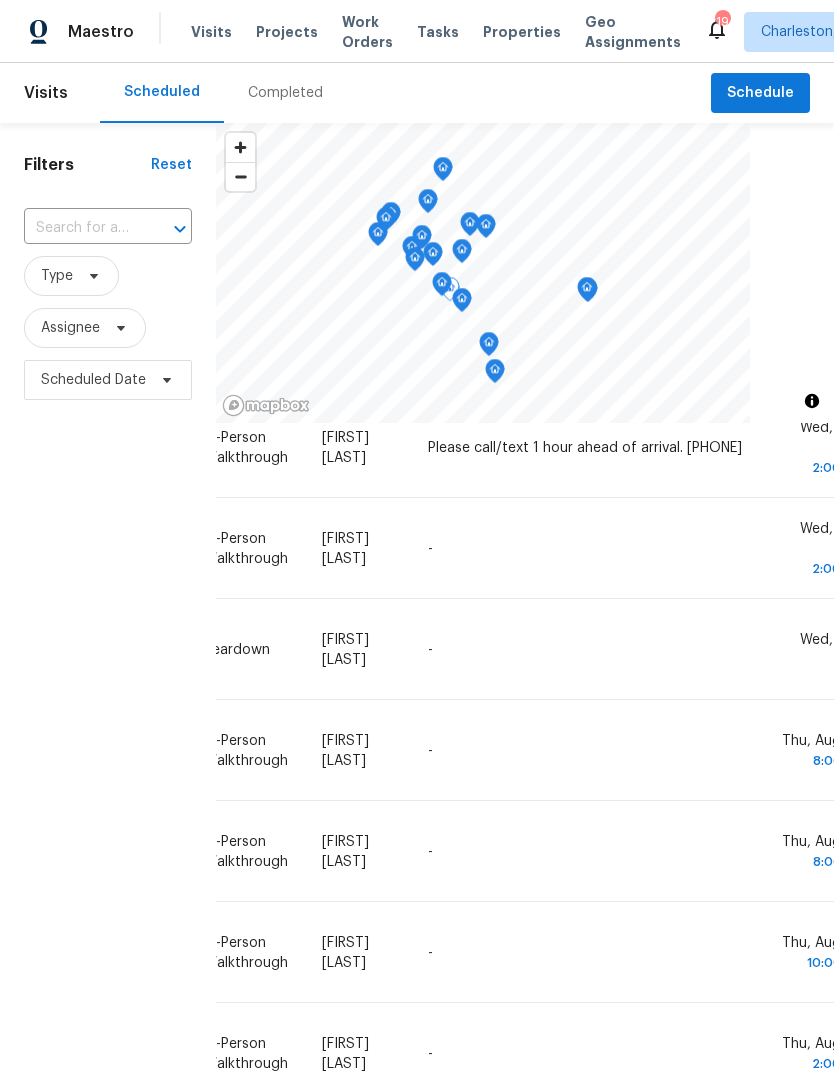 click 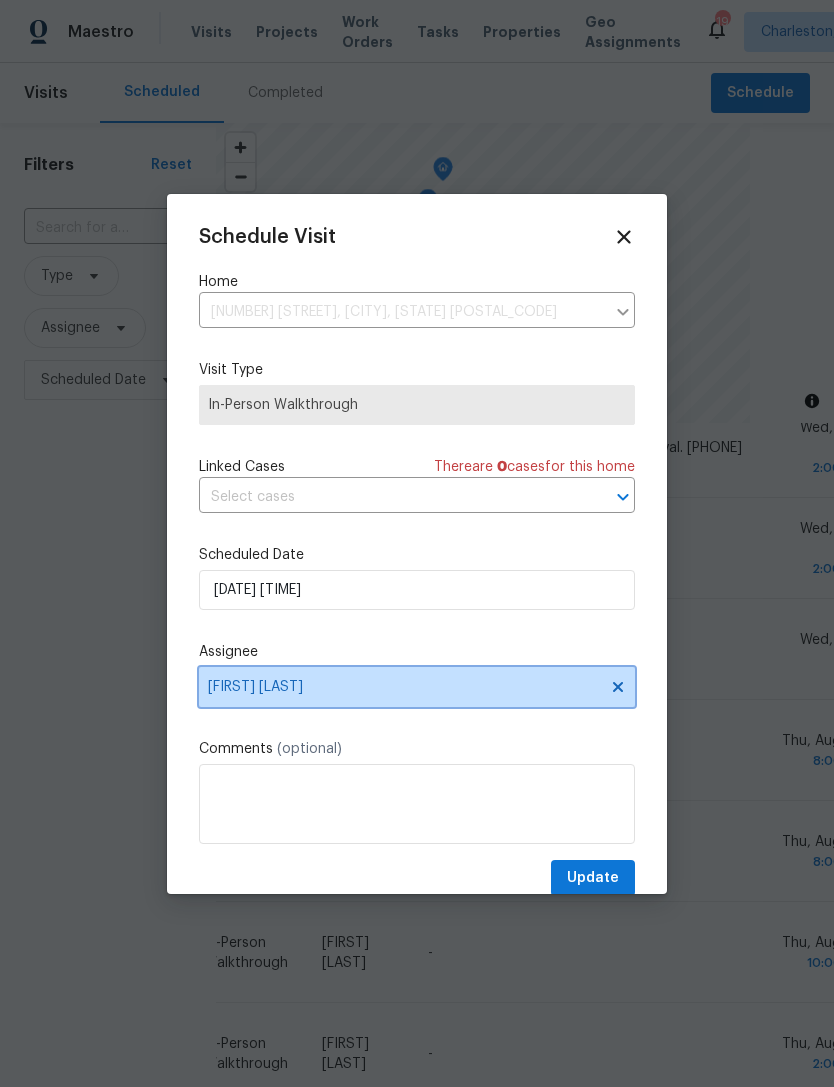 click on "[FIRST] [LAST]" at bounding box center [404, 687] 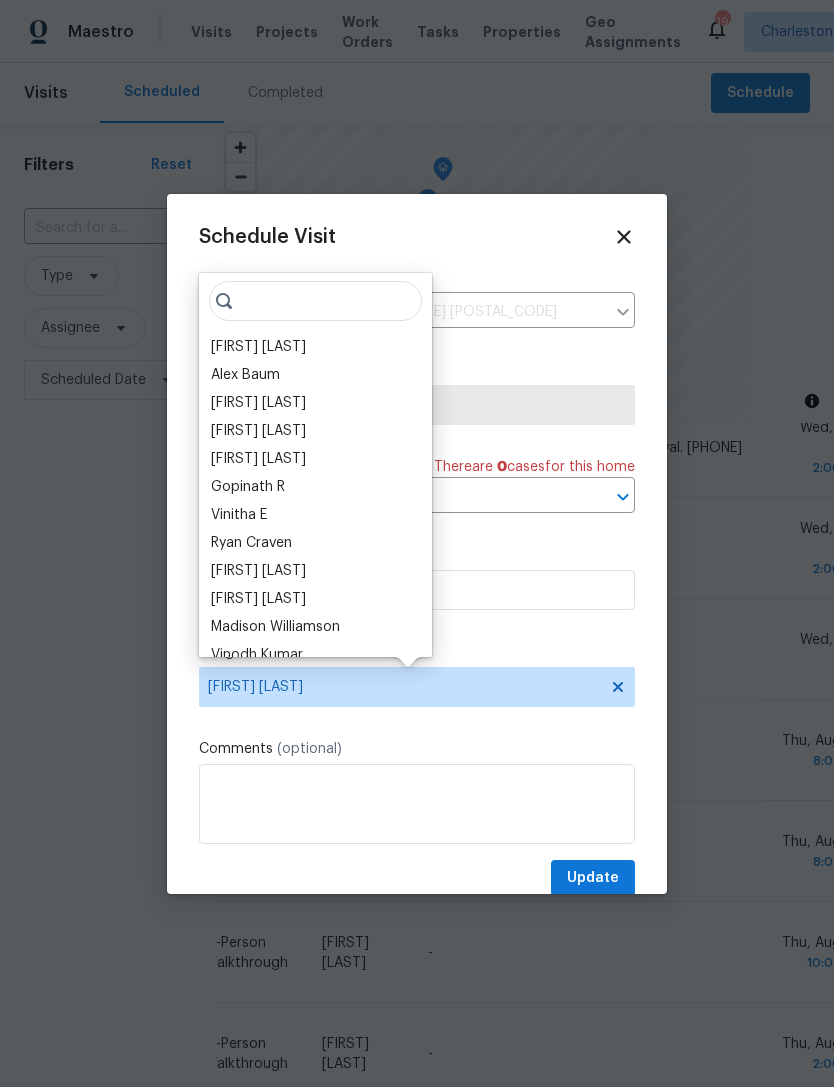click on "[FIRST] [LAST]" at bounding box center (315, 403) 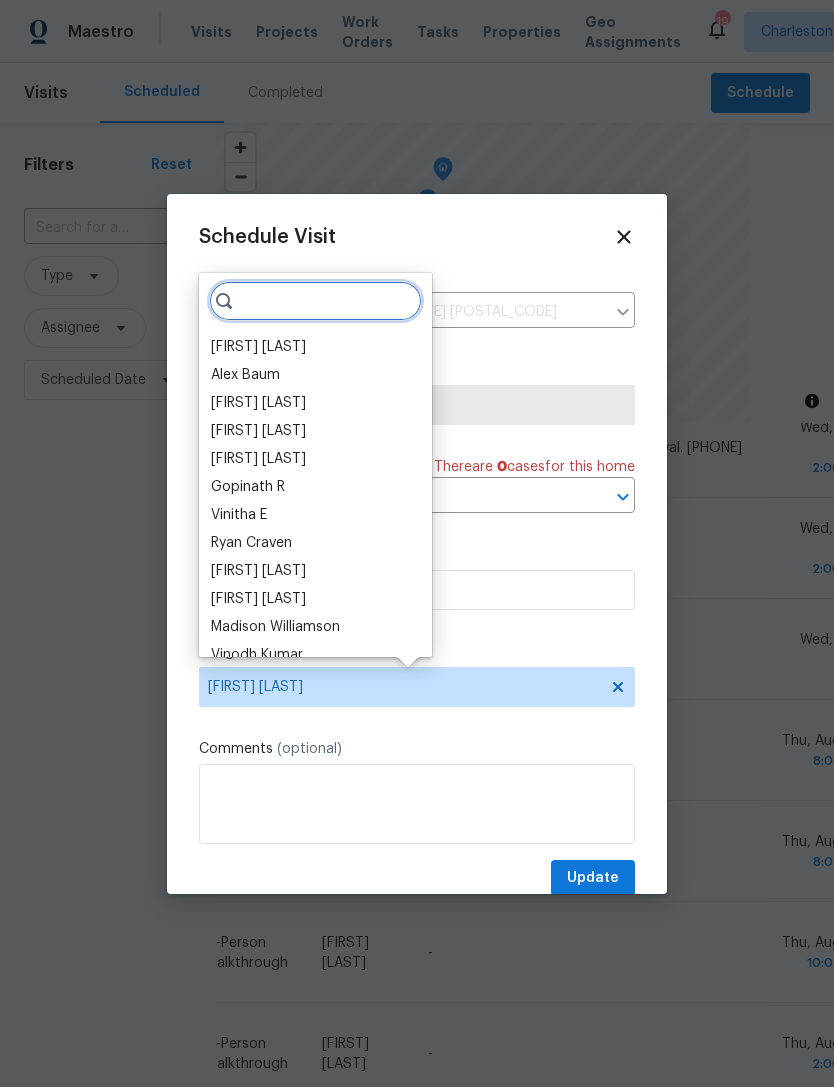click at bounding box center (315, 301) 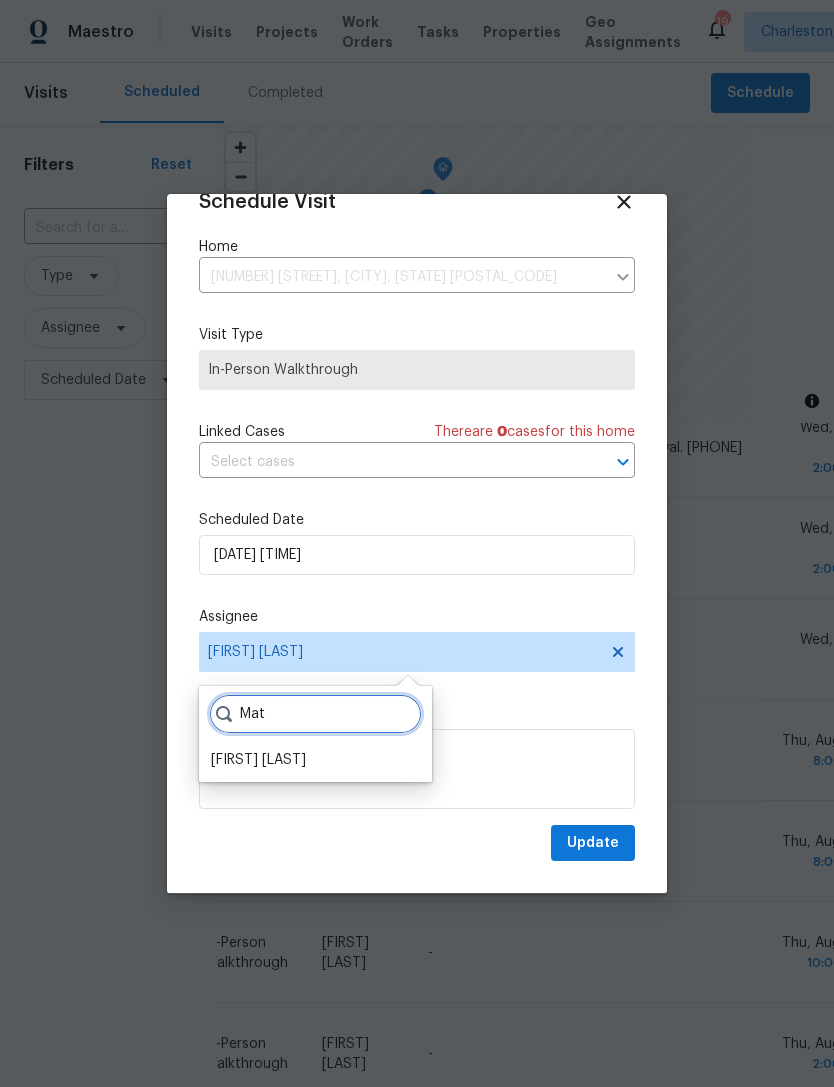 scroll, scrollTop: 39, scrollLeft: 0, axis: vertical 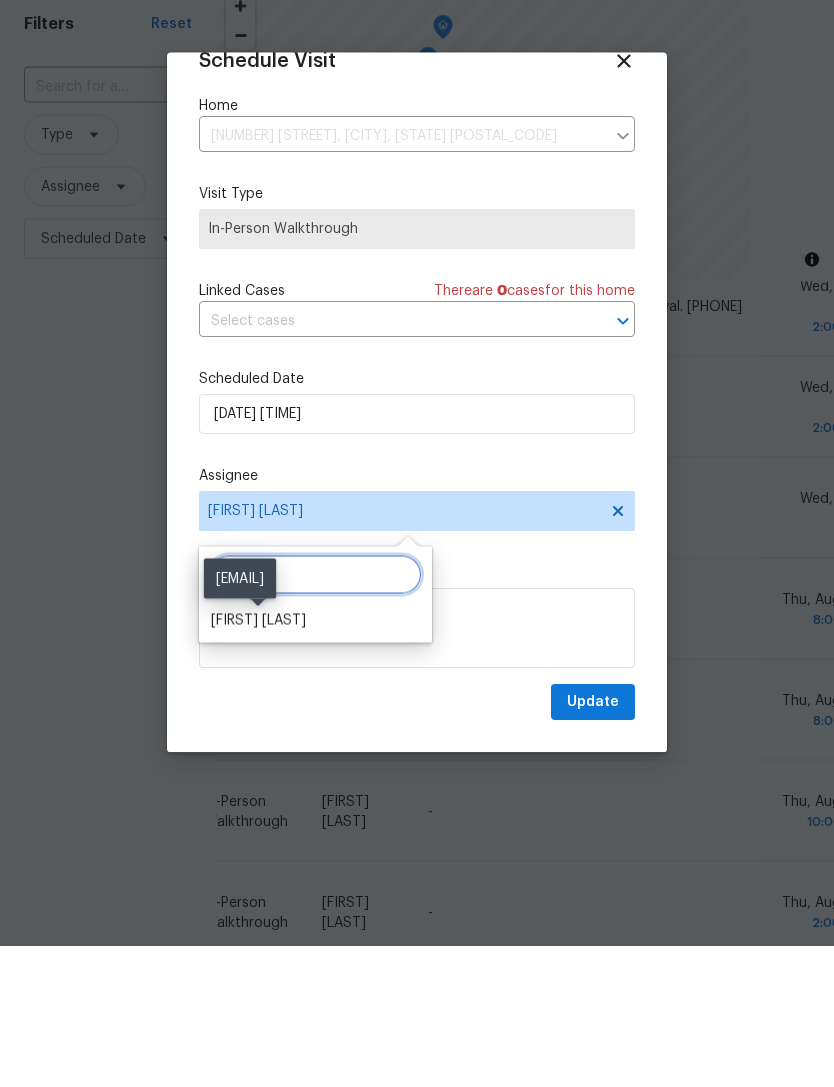type on "Mat" 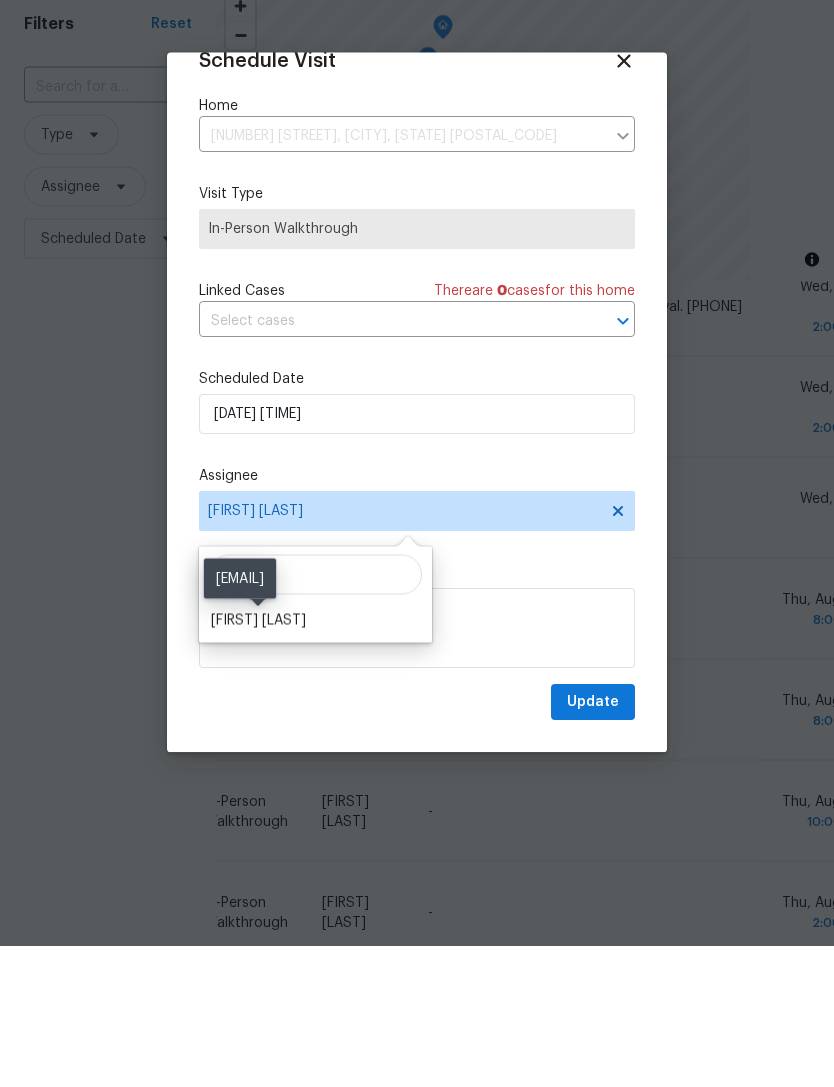 click on "[FIRST] [LAST]" at bounding box center [258, 762] 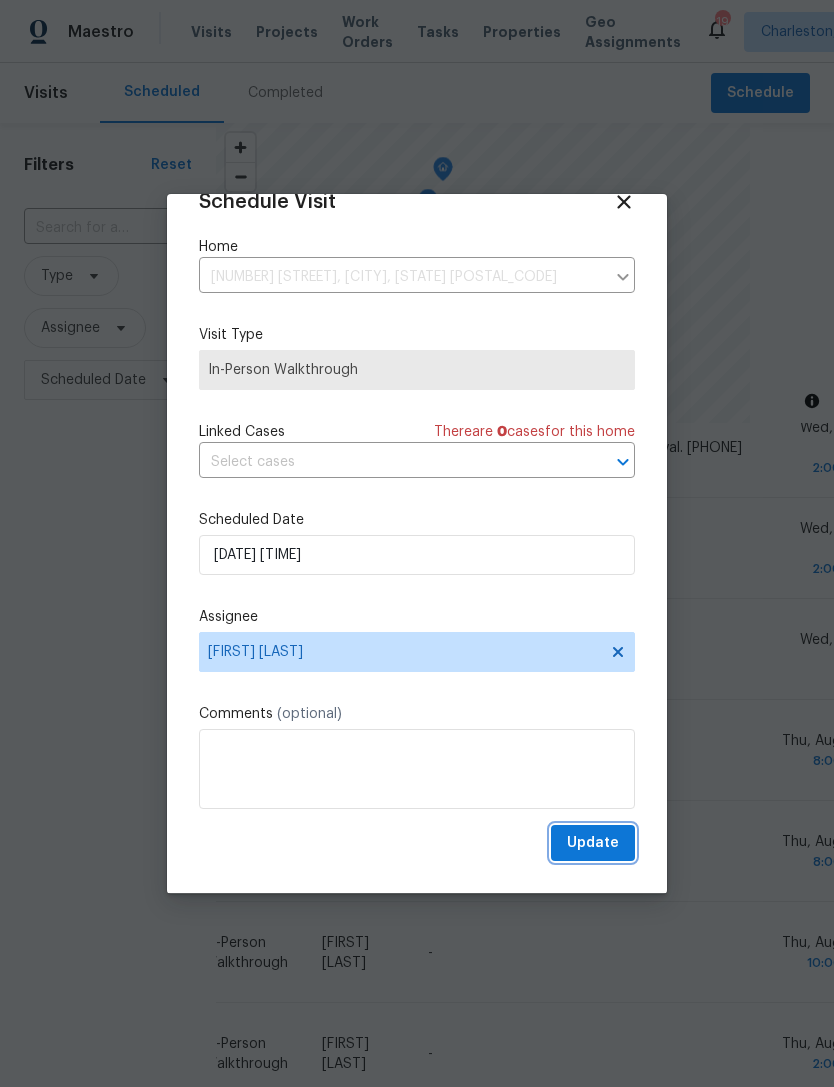 click on "Update" at bounding box center (593, 843) 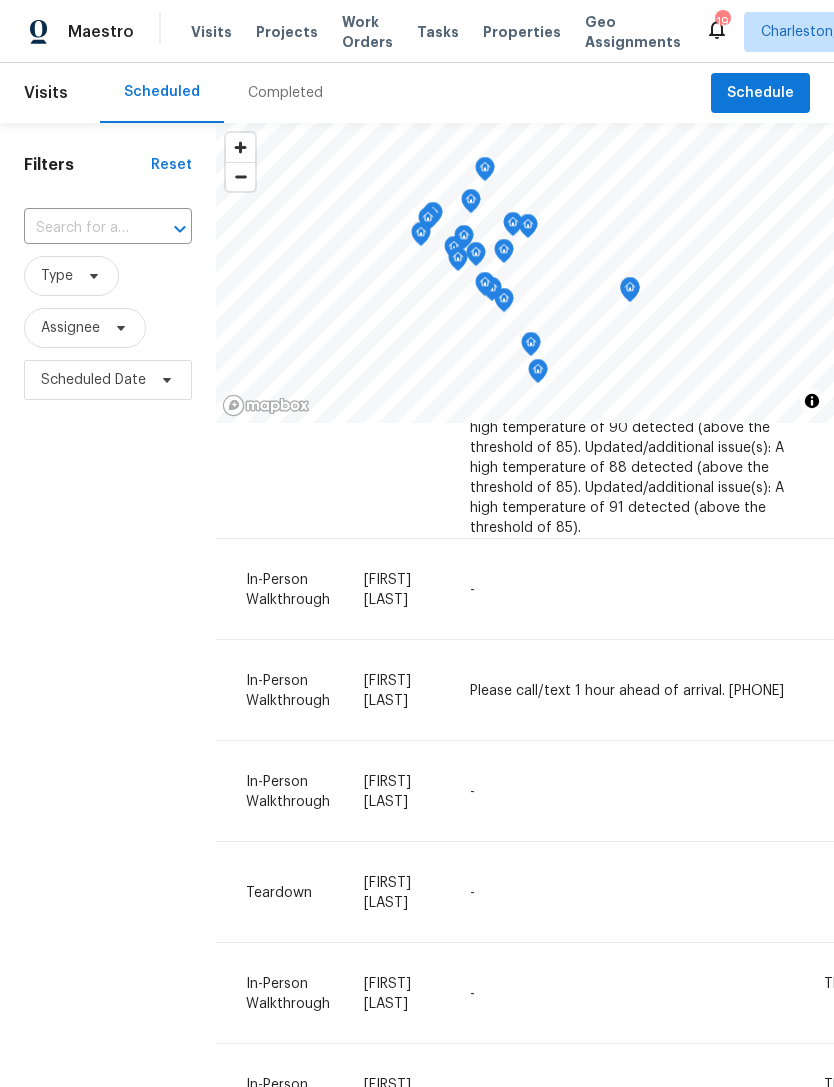 scroll, scrollTop: 12, scrollLeft: 47, axis: both 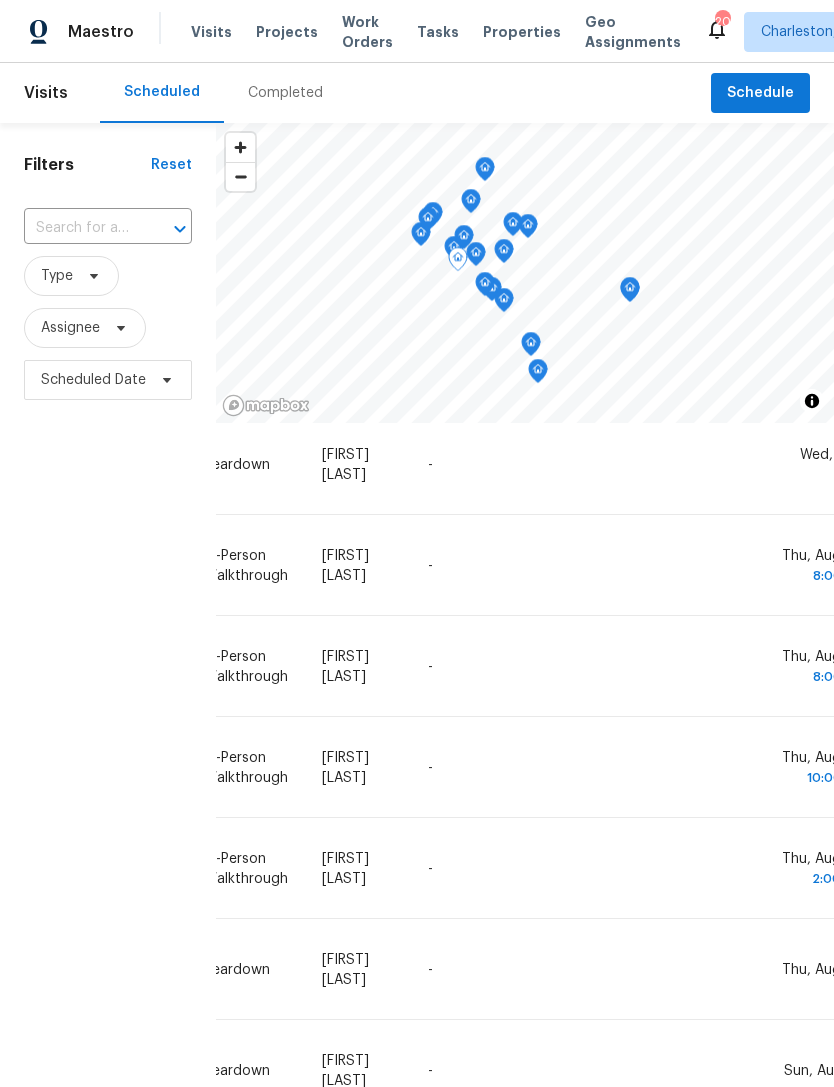 click on "-" at bounding box center (587, 666) 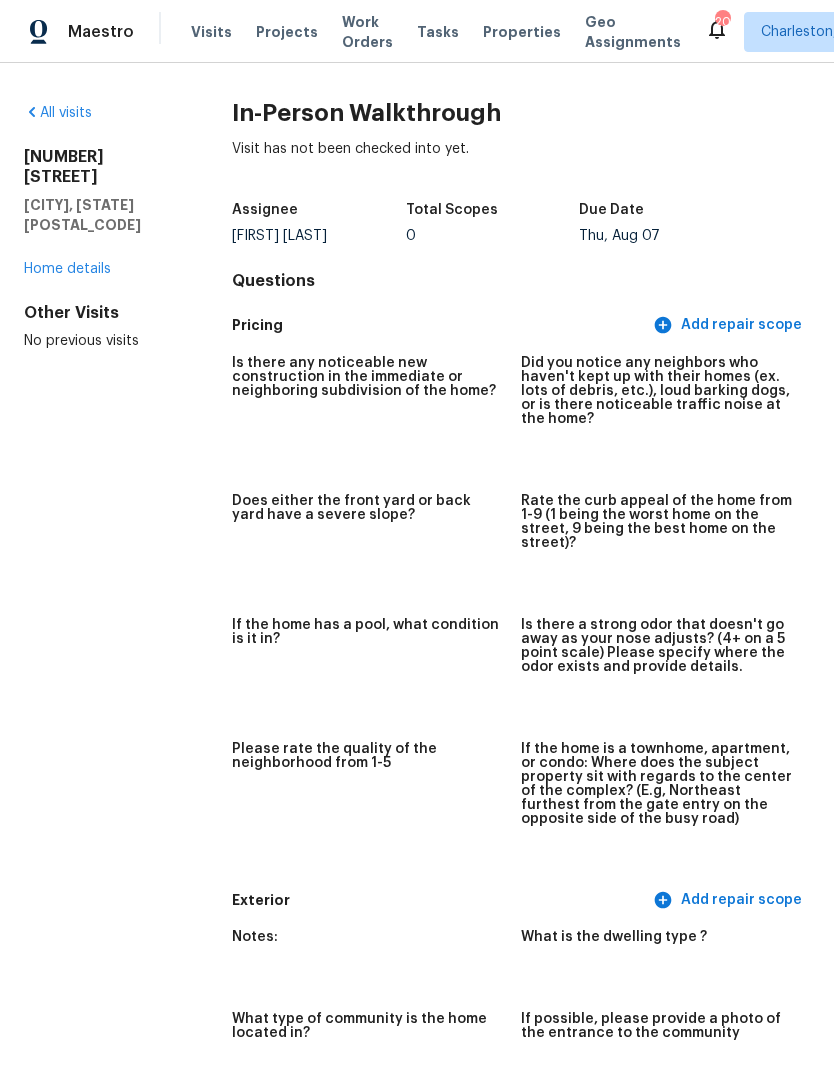 click on "Visits" at bounding box center [211, 32] 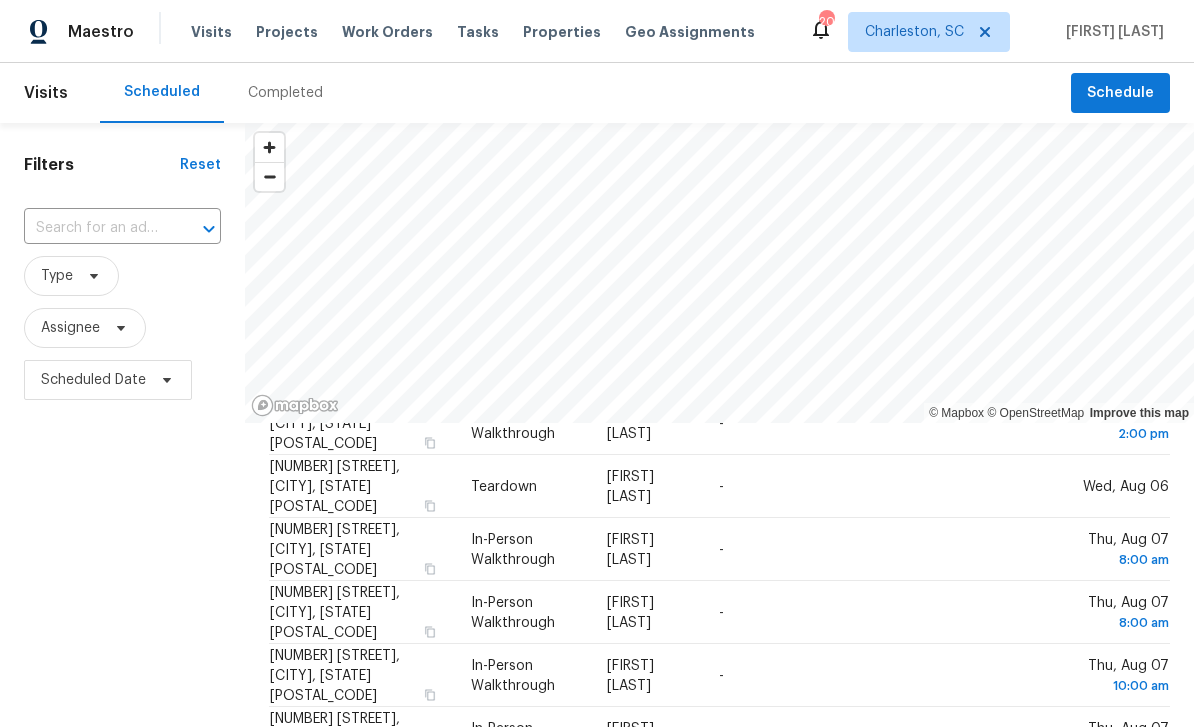 scroll, scrollTop: 662, scrollLeft: 0, axis: vertical 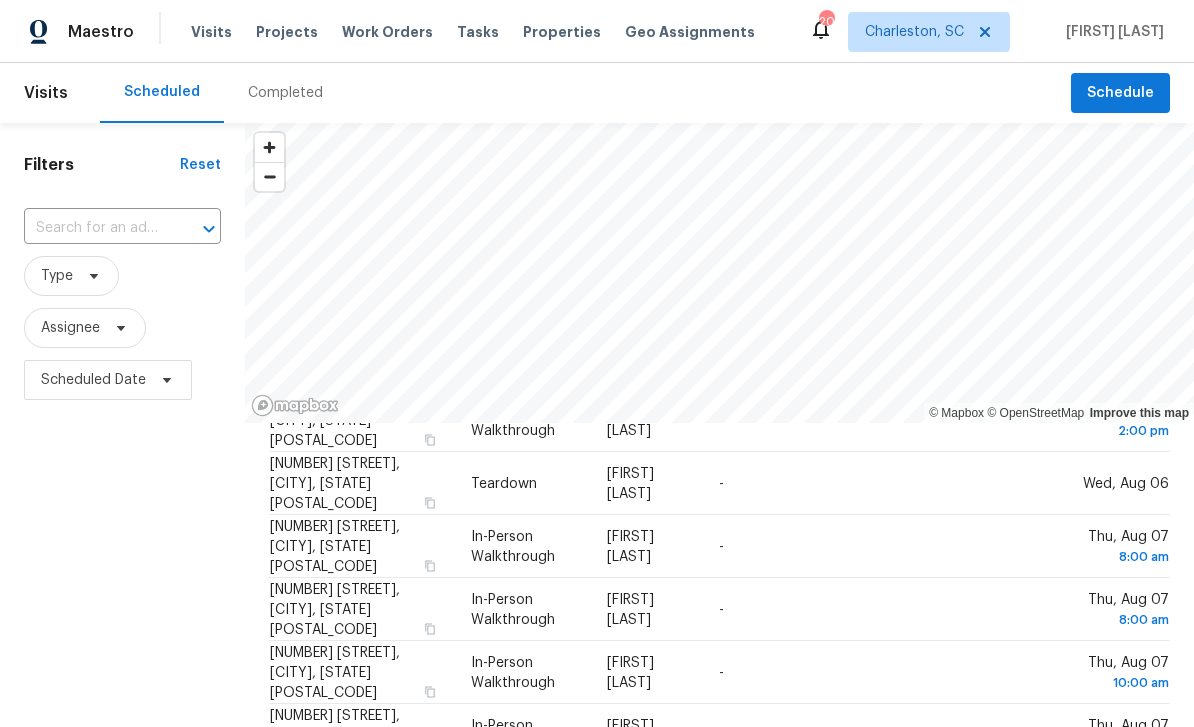 click at bounding box center [0, 0] 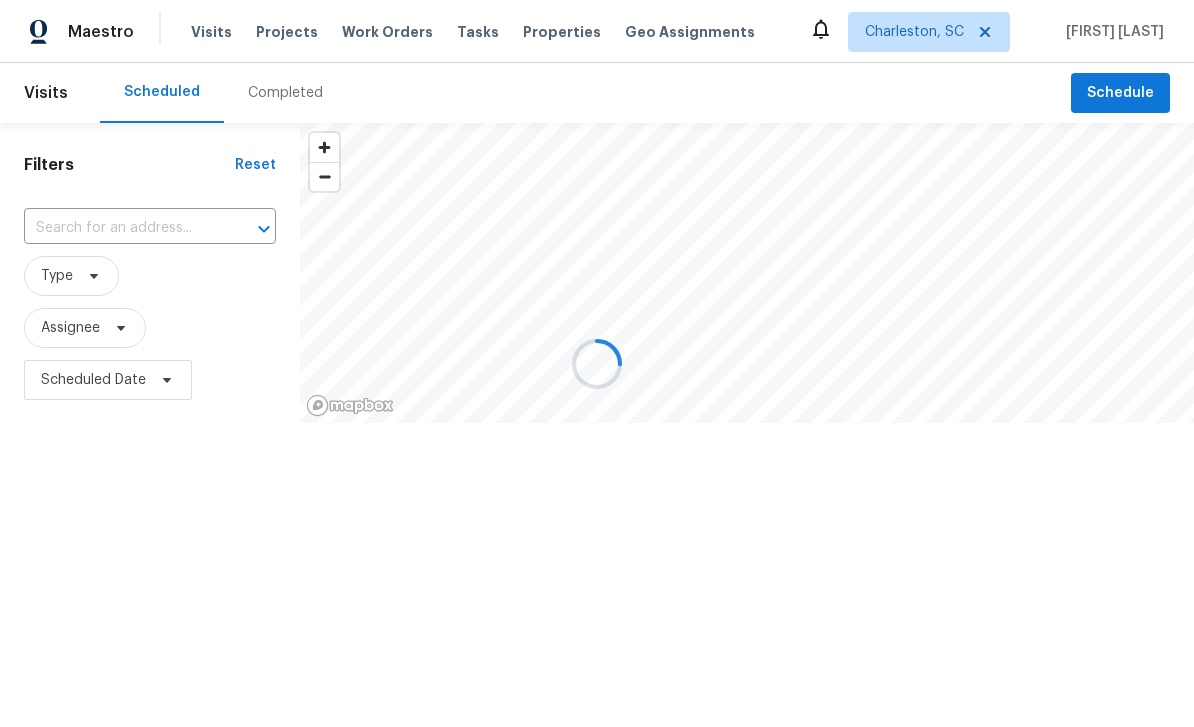 scroll, scrollTop: 0, scrollLeft: 0, axis: both 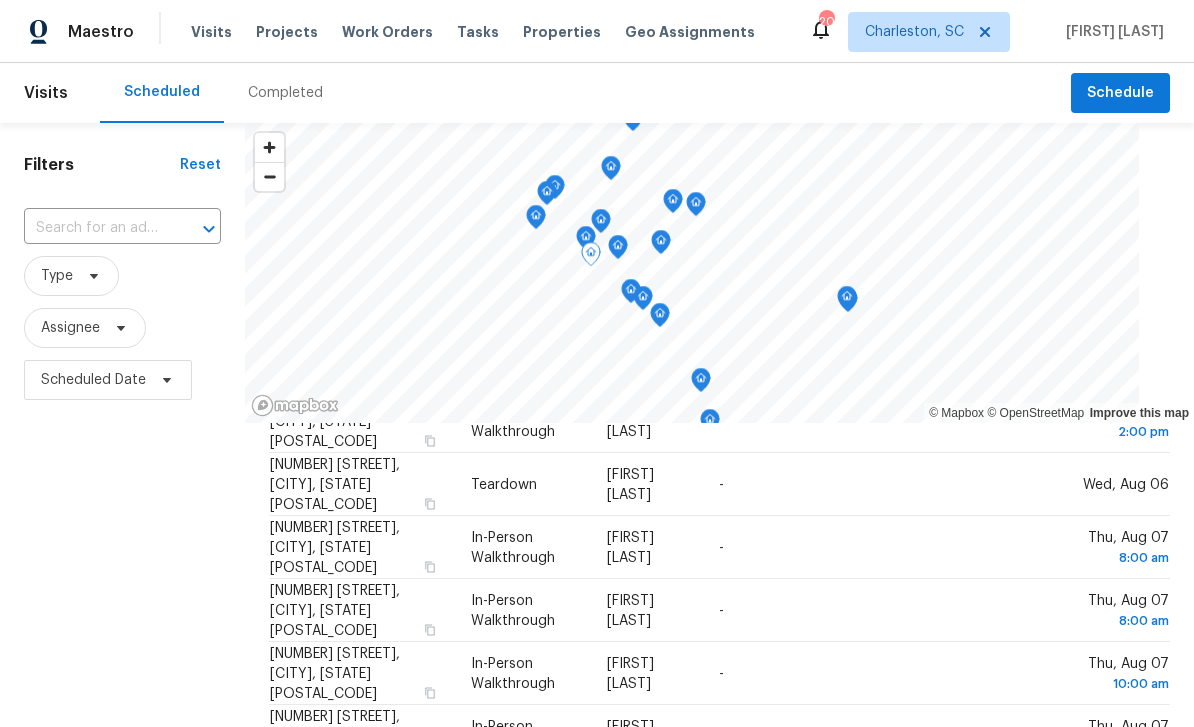 click at bounding box center [0, 0] 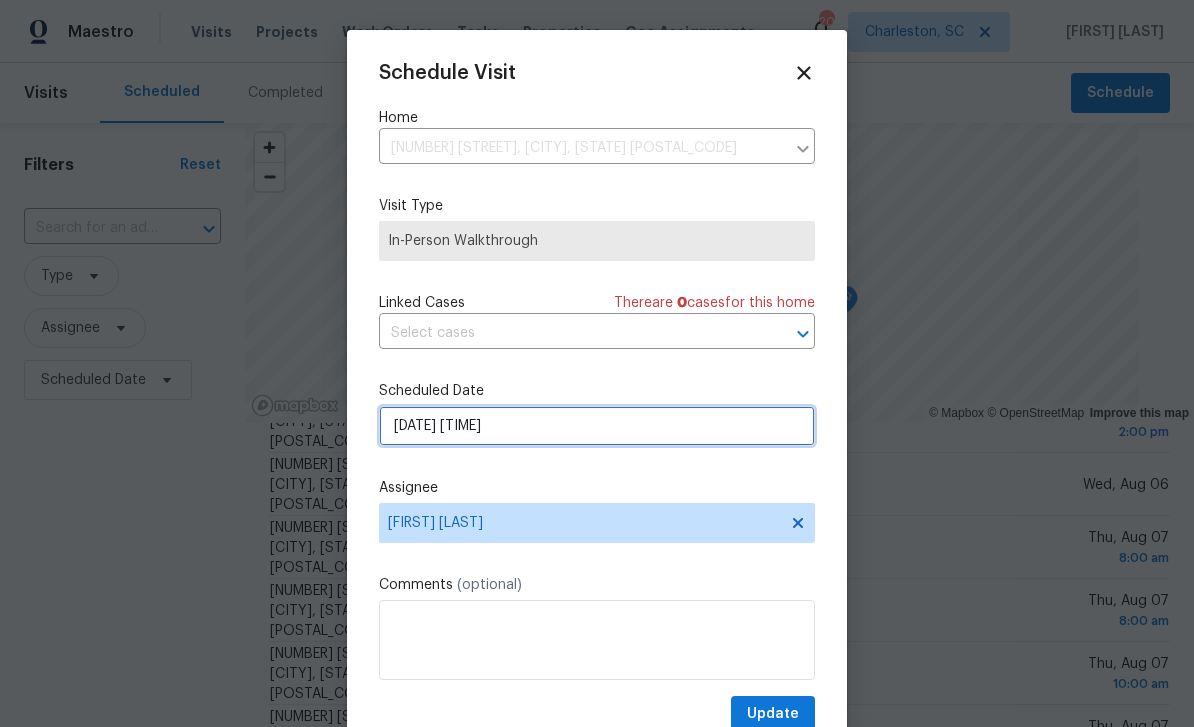 click on "[DATE] [TIME]" at bounding box center [597, 426] 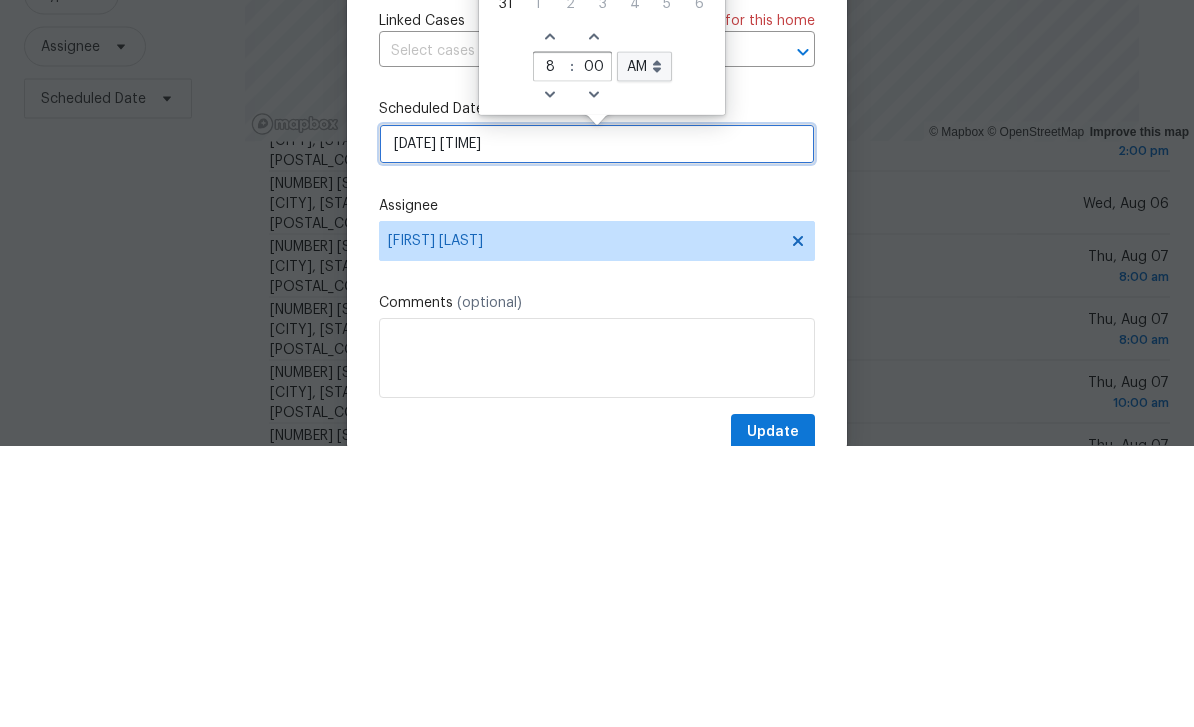 click on "[DATE] [TIME]" at bounding box center [597, 426] 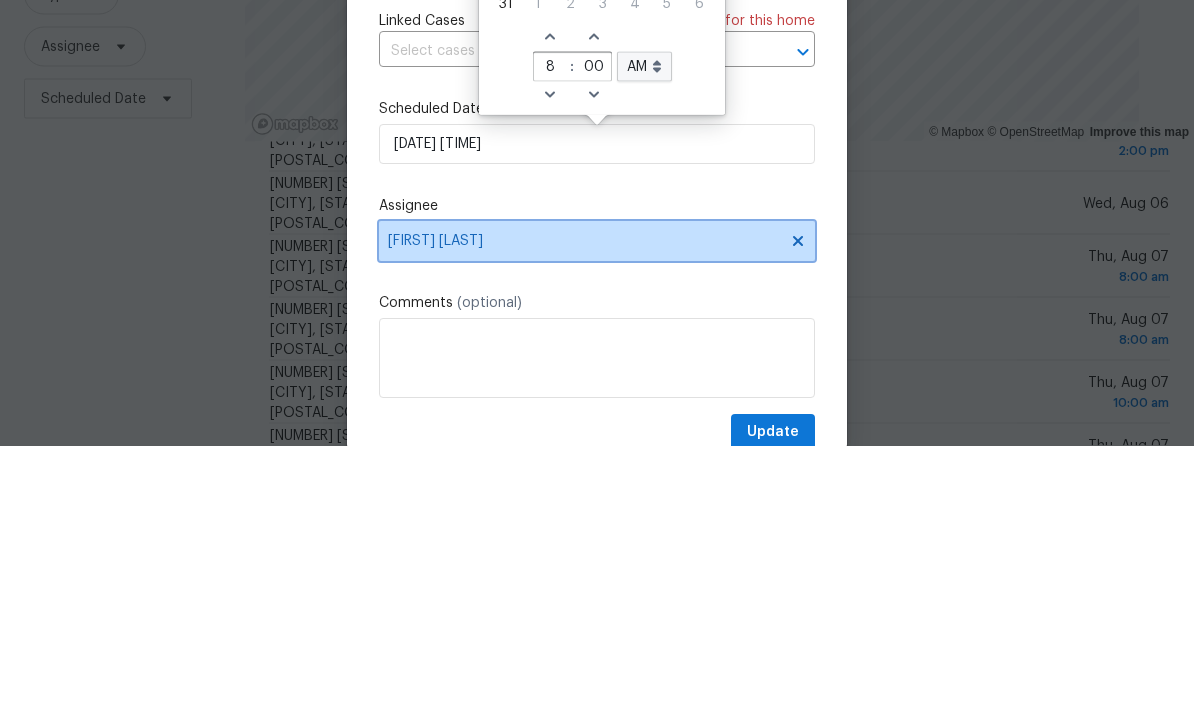 click on "[FIRST] [LAST]" at bounding box center (584, 523) 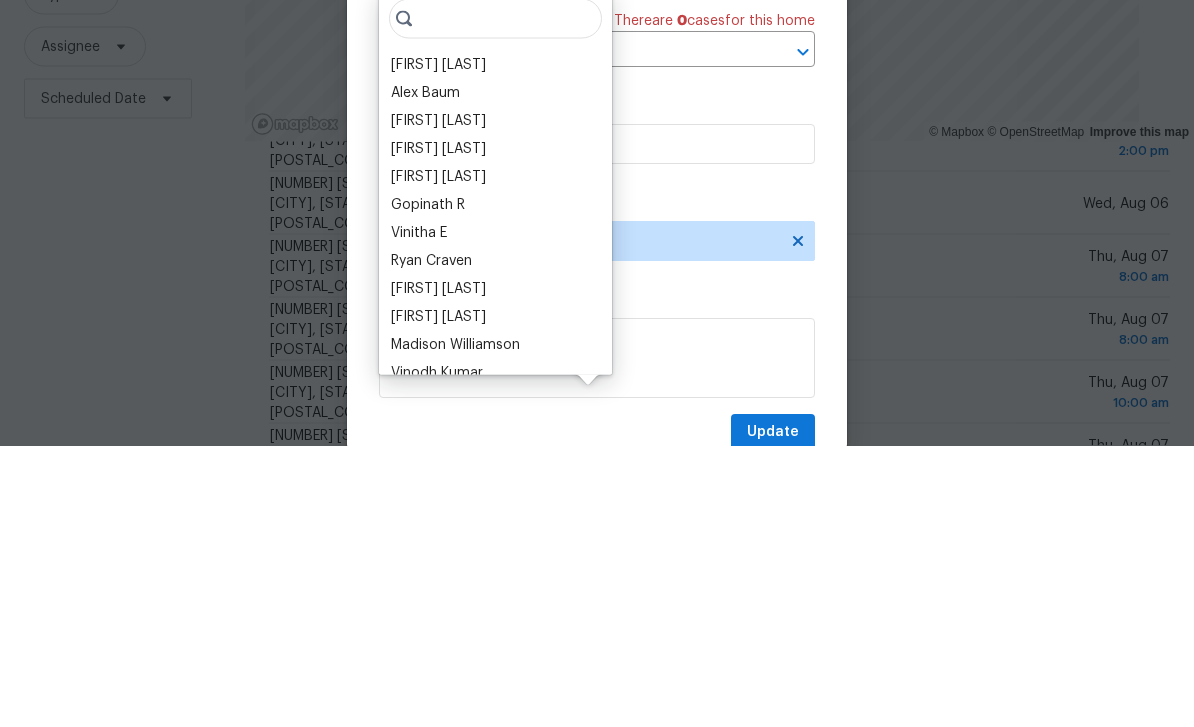 scroll, scrollTop: 65, scrollLeft: 0, axis: vertical 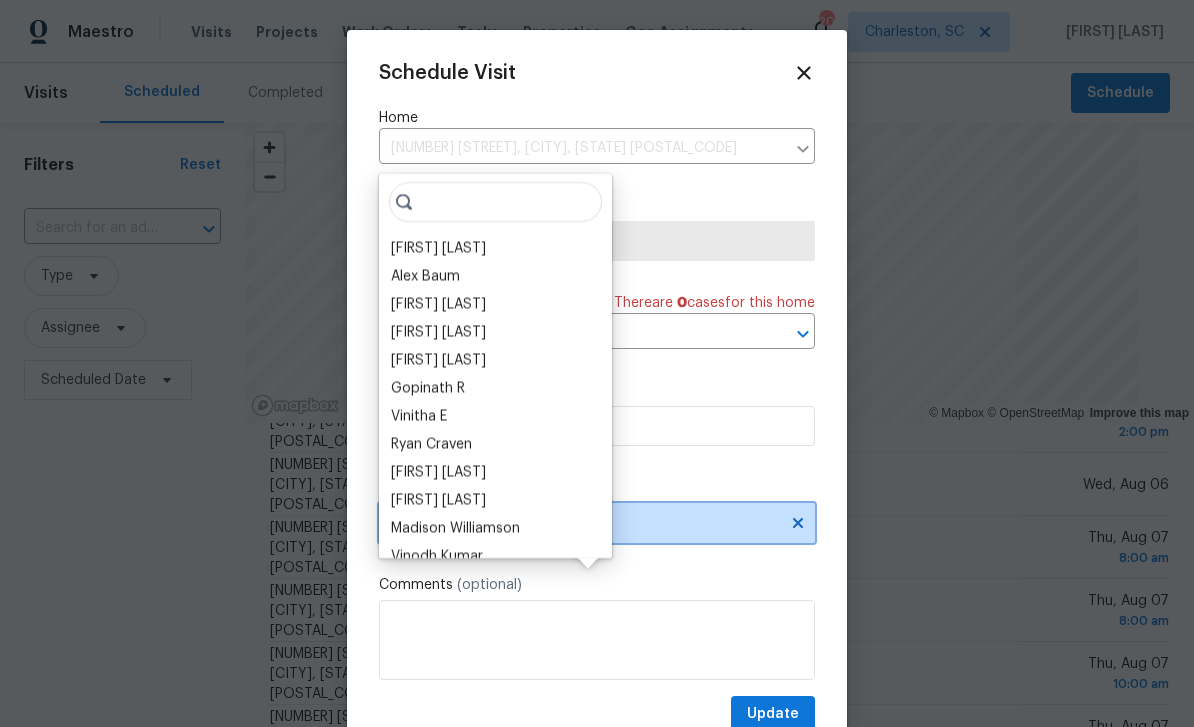 click on "[FIRST] [LAST]" at bounding box center [597, 523] 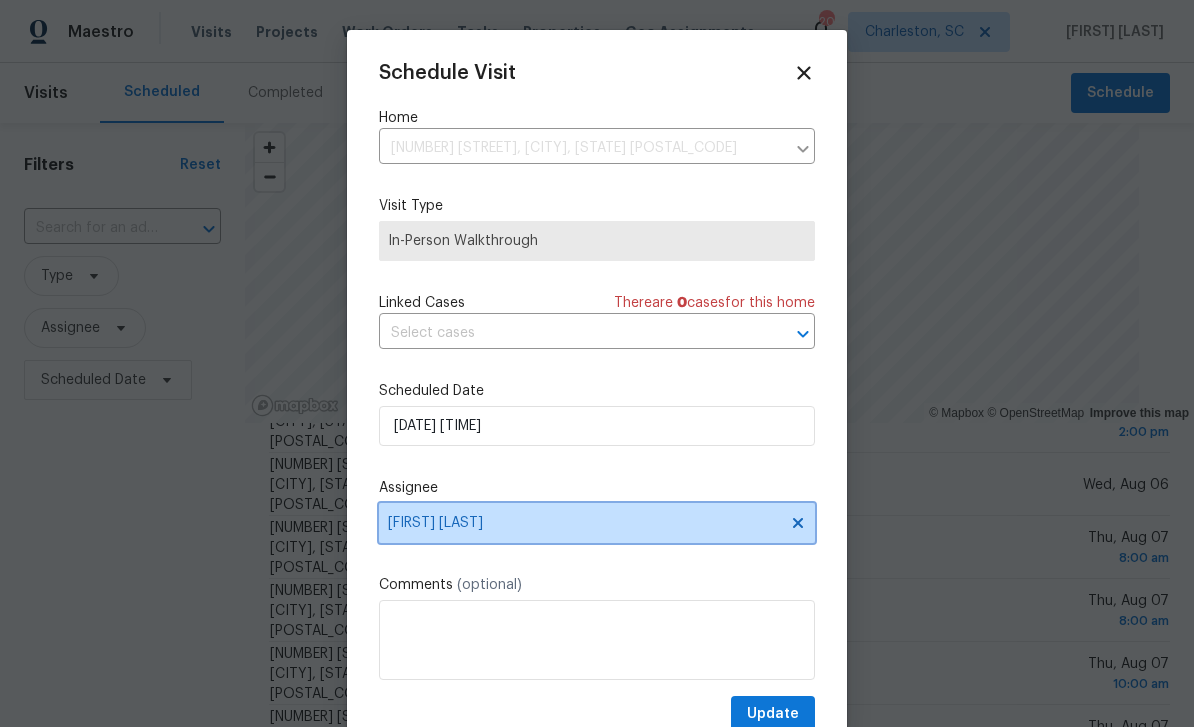 click on "[FIRST] [LAST]" at bounding box center (597, 523) 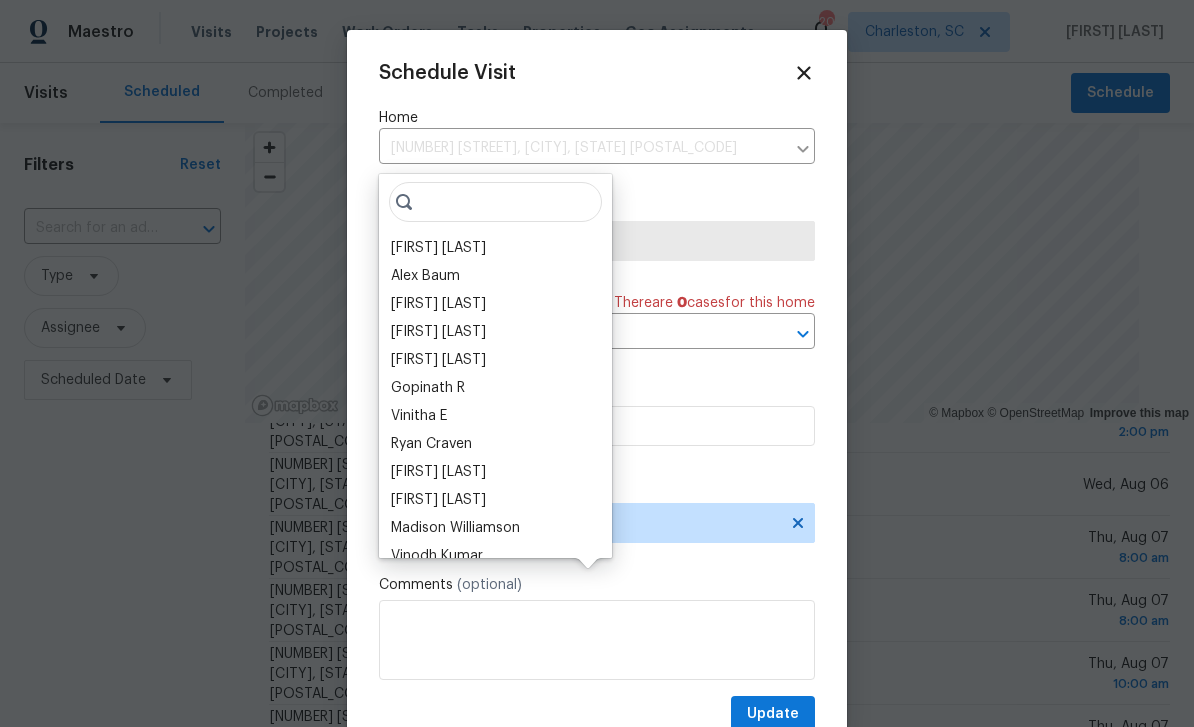 click on "[FIRST] [LAST]" at bounding box center (438, 248) 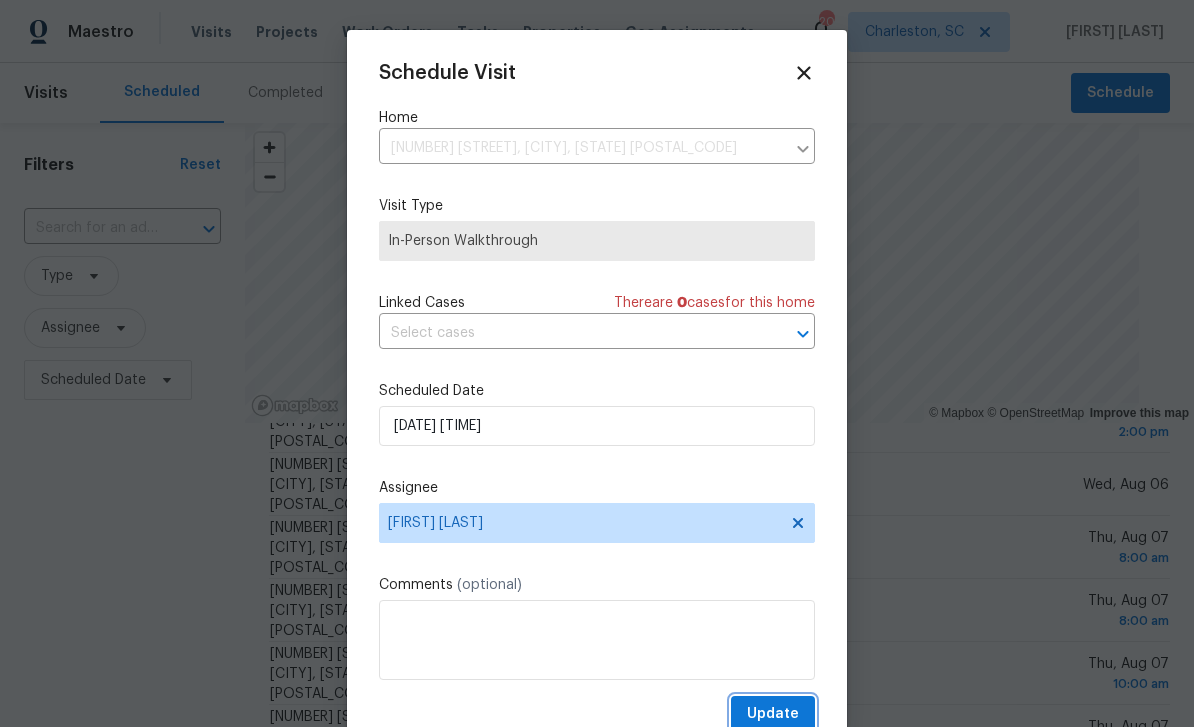 click on "Update" at bounding box center (773, 714) 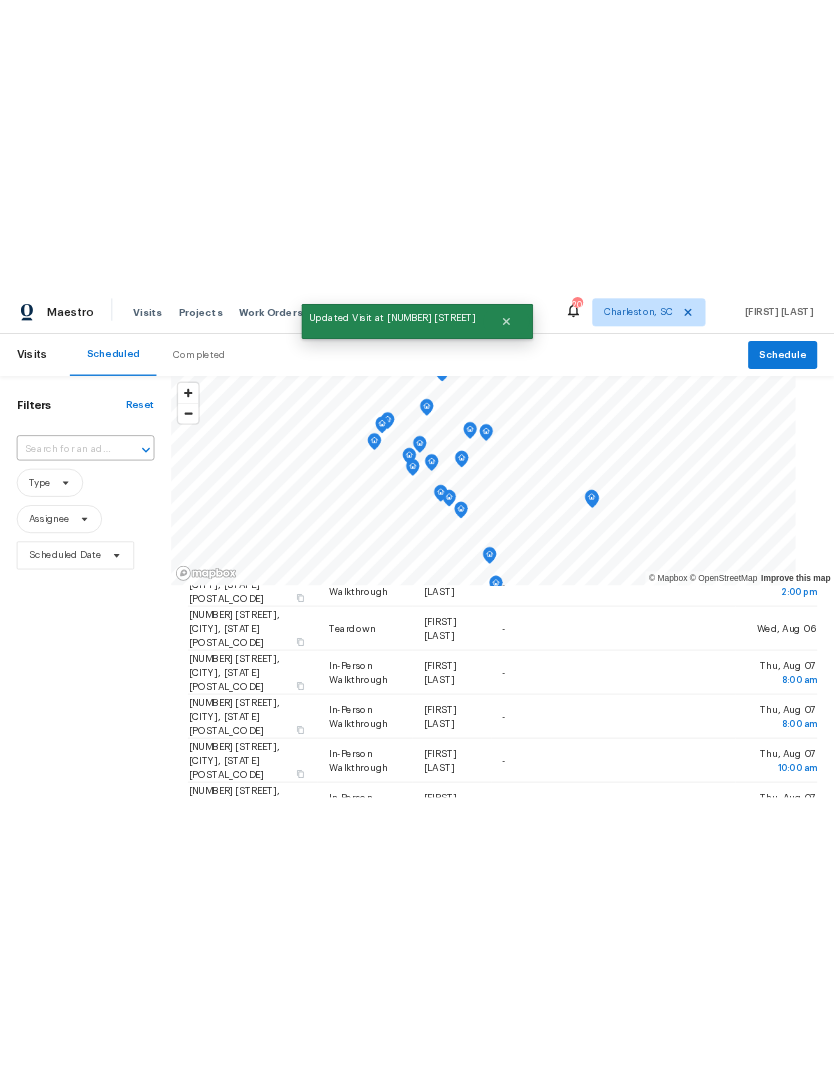 scroll, scrollTop: 0, scrollLeft: 0, axis: both 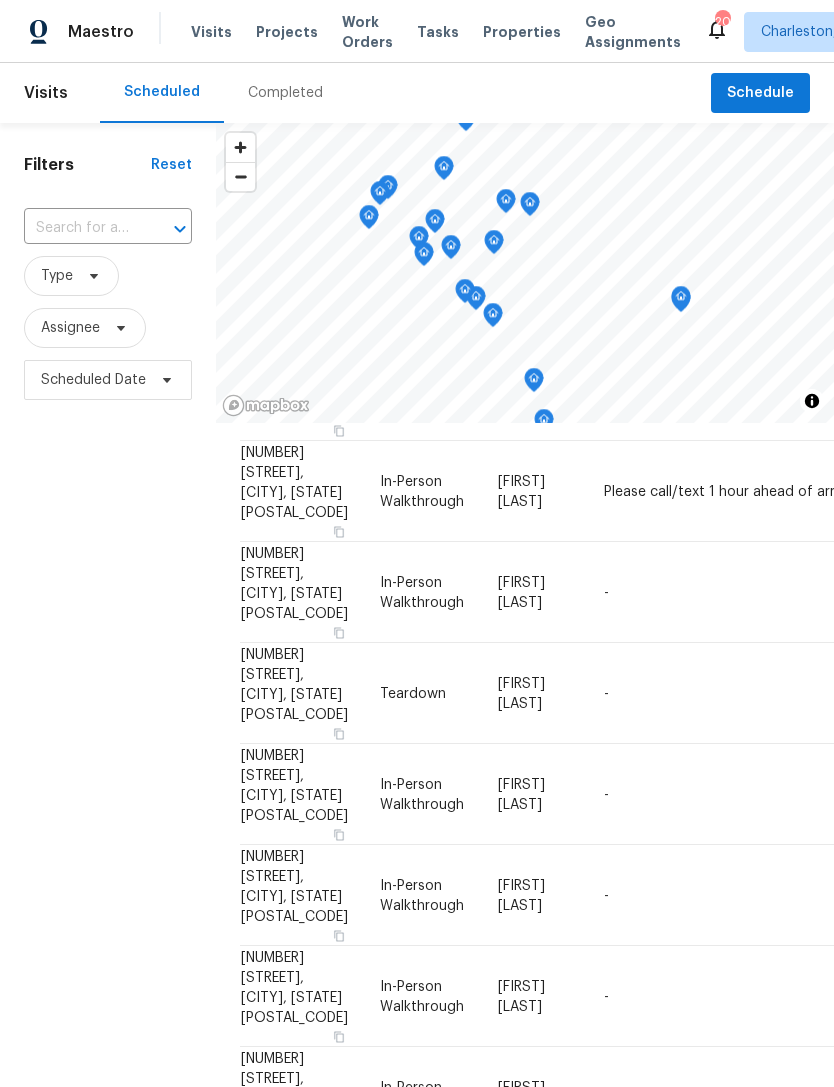 click on "Visits Projects Work Orders Tasks Properties Geo Assignments" at bounding box center [448, 32] 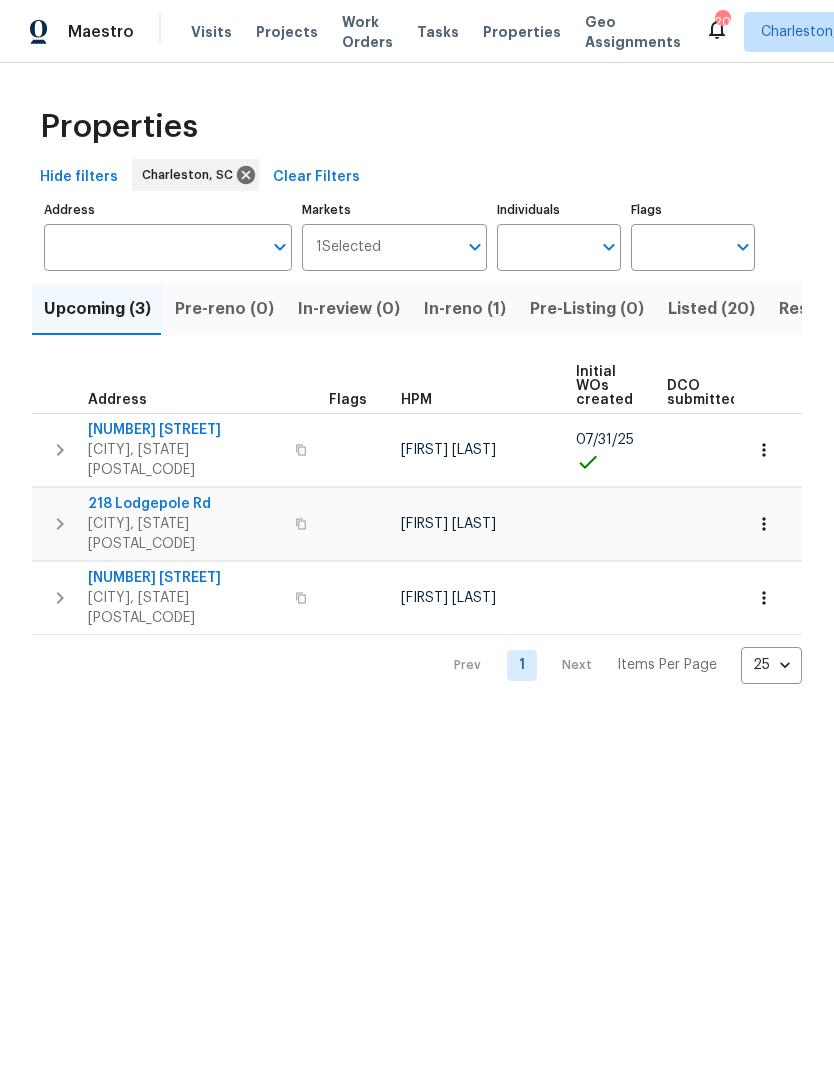 click on "Visits" at bounding box center [211, 32] 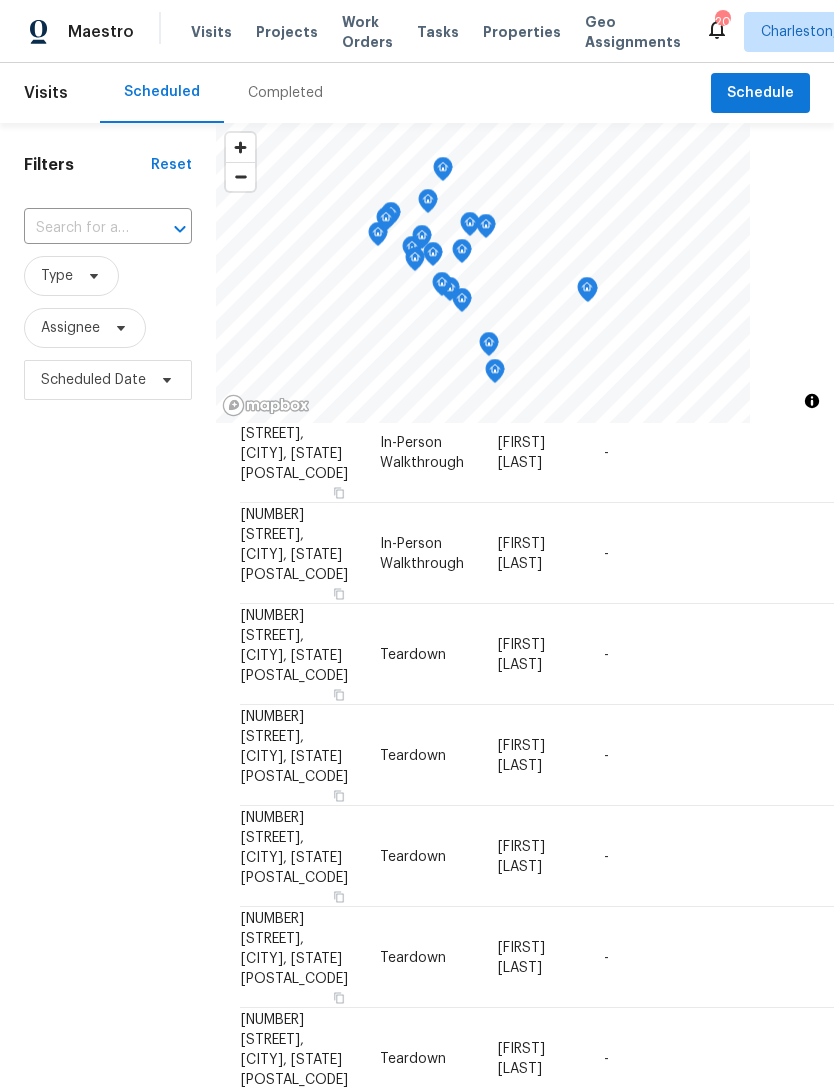 scroll, scrollTop: 1204, scrollLeft: 0, axis: vertical 